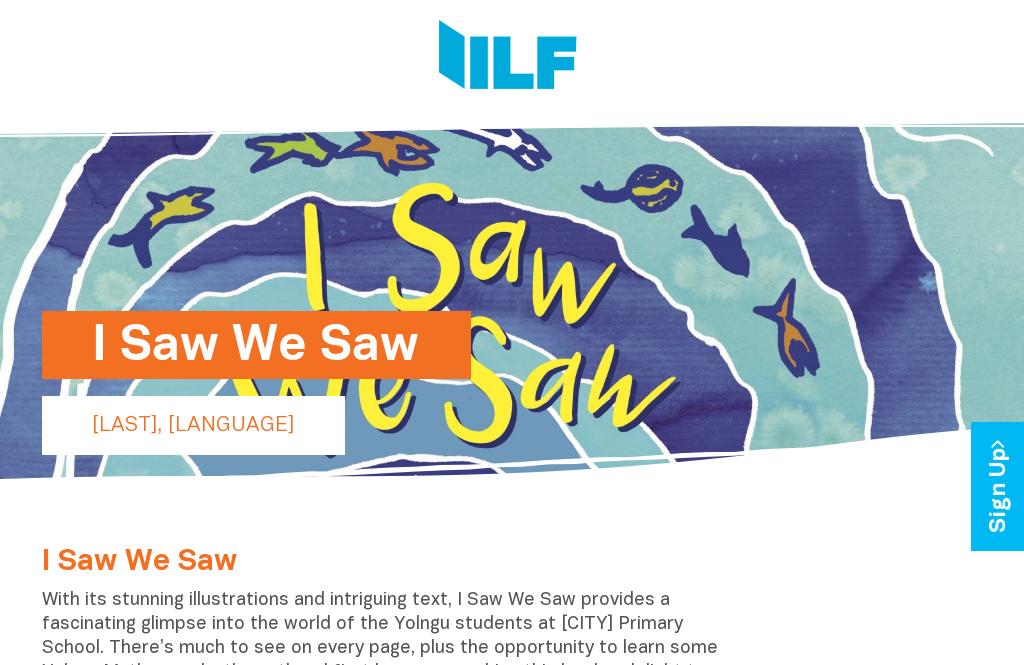 scroll, scrollTop: 0, scrollLeft: 0, axis: both 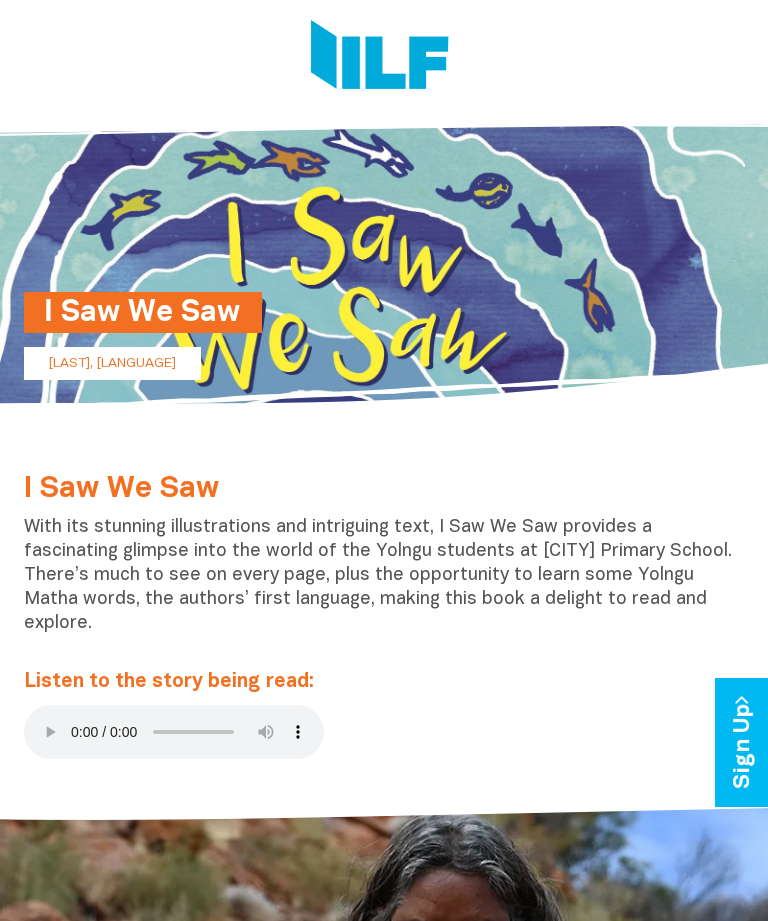 click at bounding box center (174, 732) 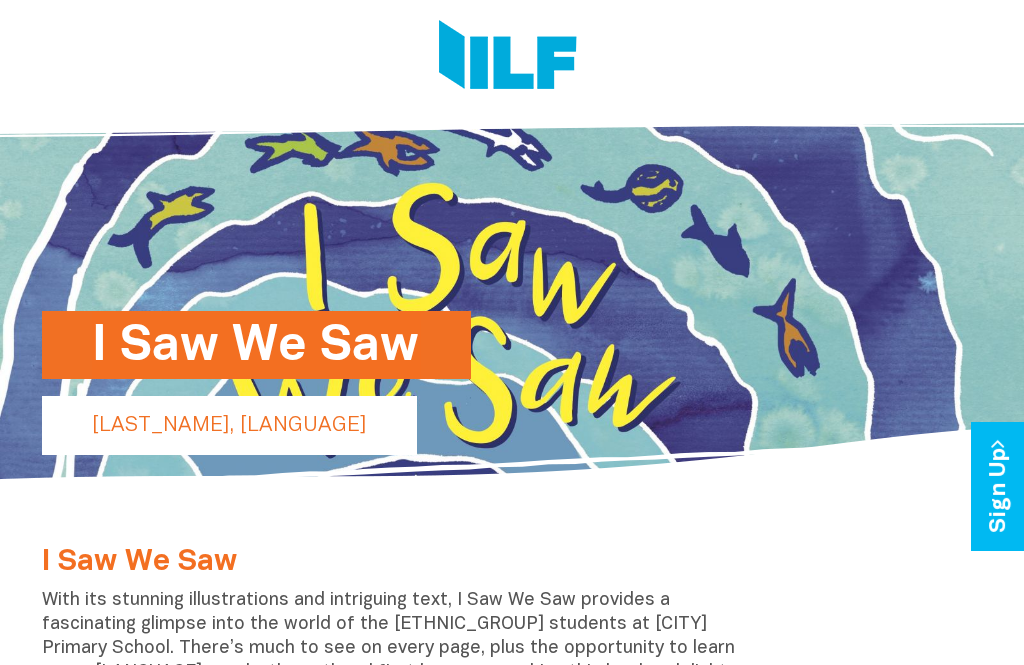 scroll, scrollTop: 0, scrollLeft: 0, axis: both 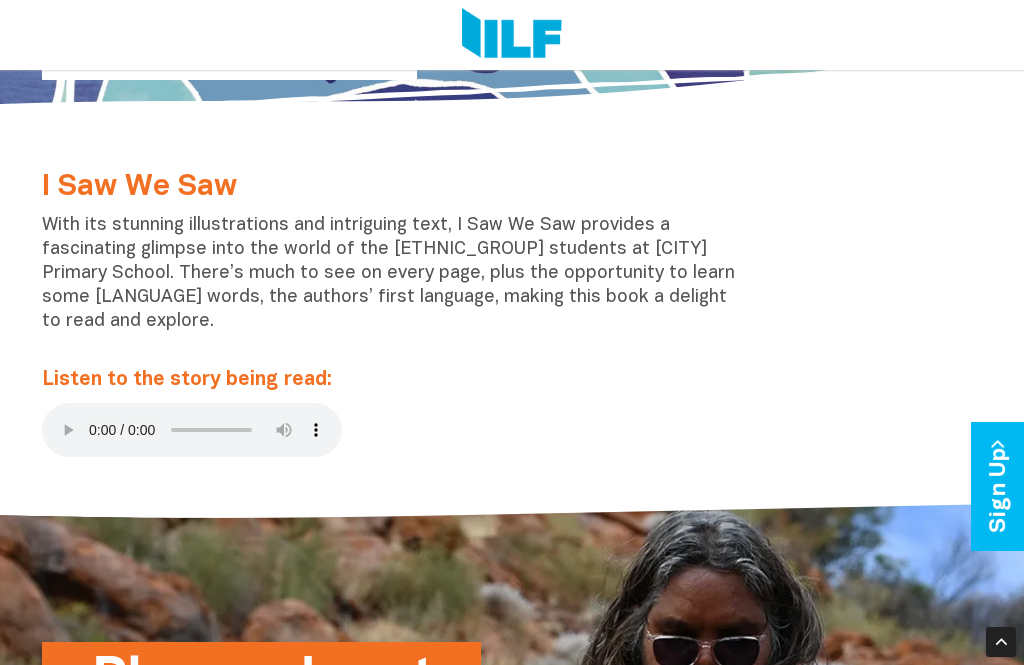 click at bounding box center [192, 430] 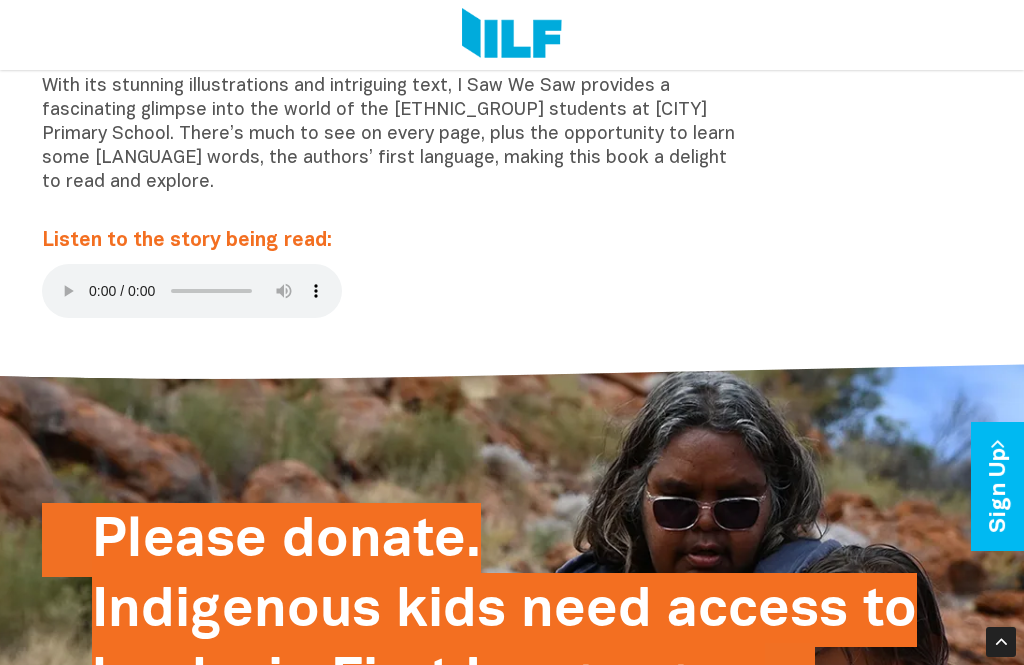 scroll, scrollTop: 518, scrollLeft: 0, axis: vertical 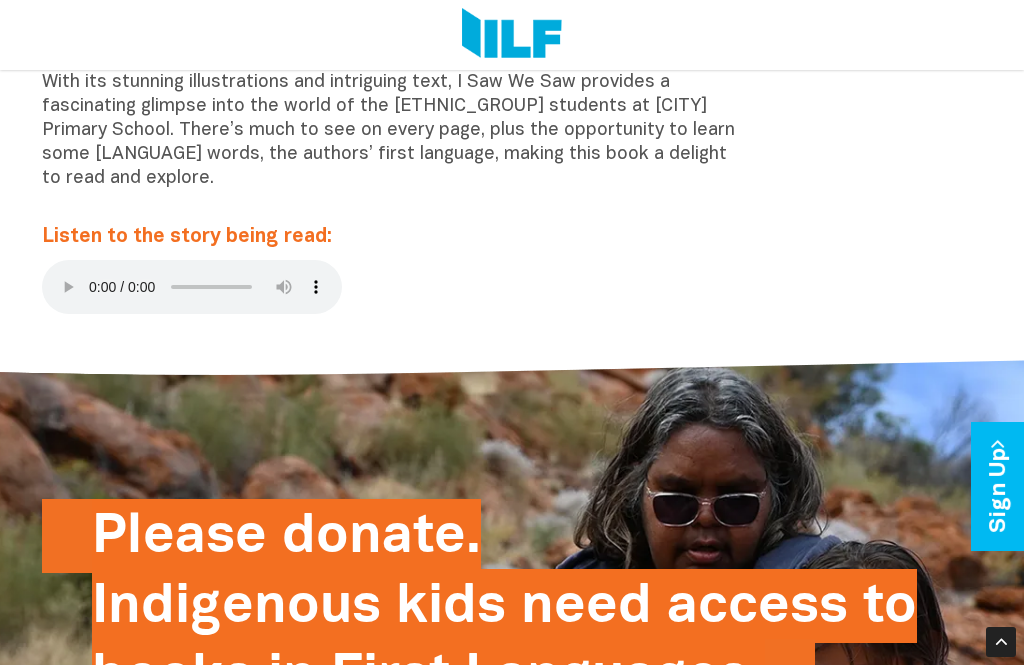 click at bounding box center [192, 287] 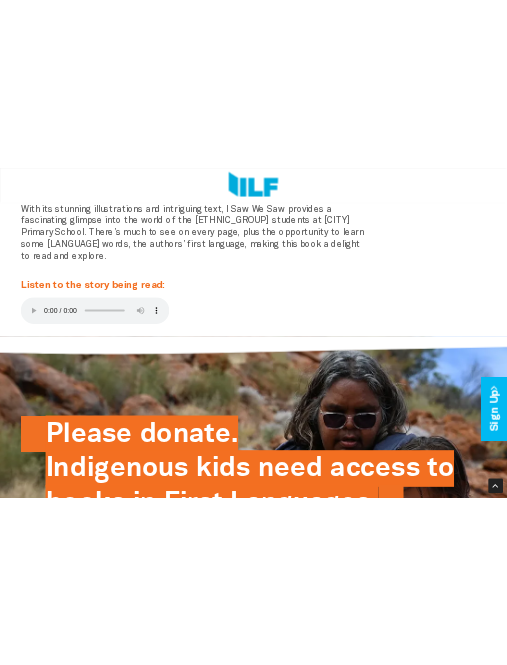 scroll, scrollTop: 498, scrollLeft: 0, axis: vertical 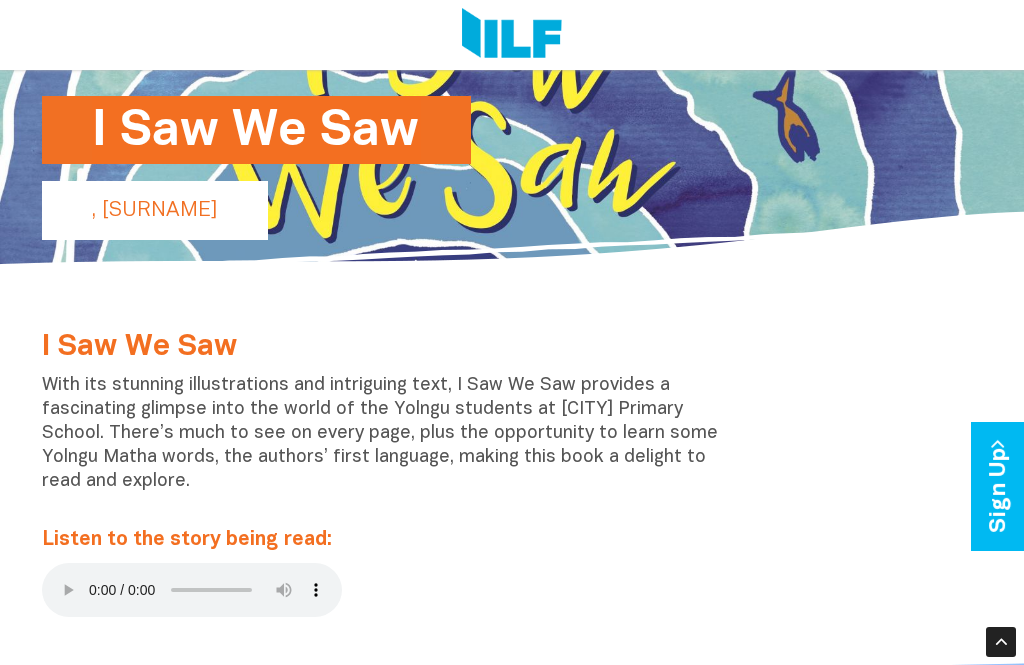 click at bounding box center (192, 590) 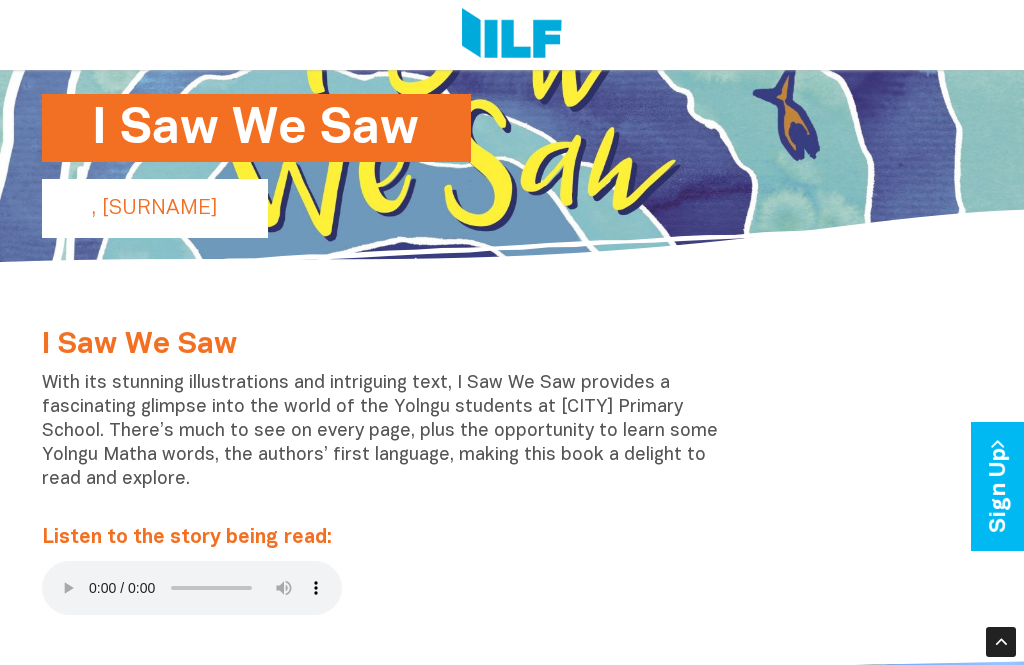 click at bounding box center [192, 588] 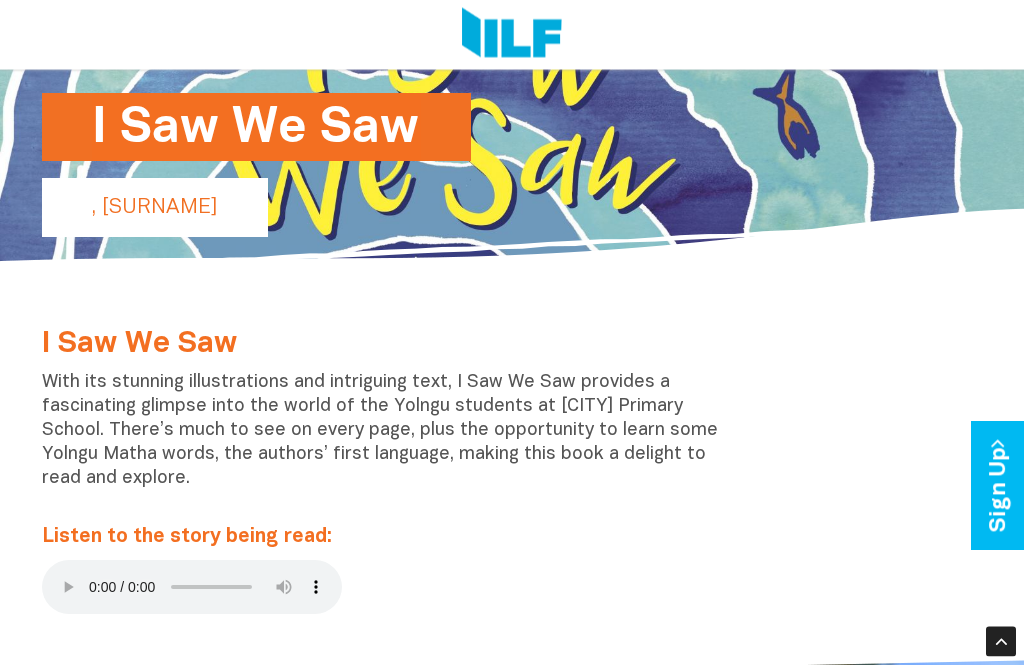 scroll, scrollTop: 224, scrollLeft: 0, axis: vertical 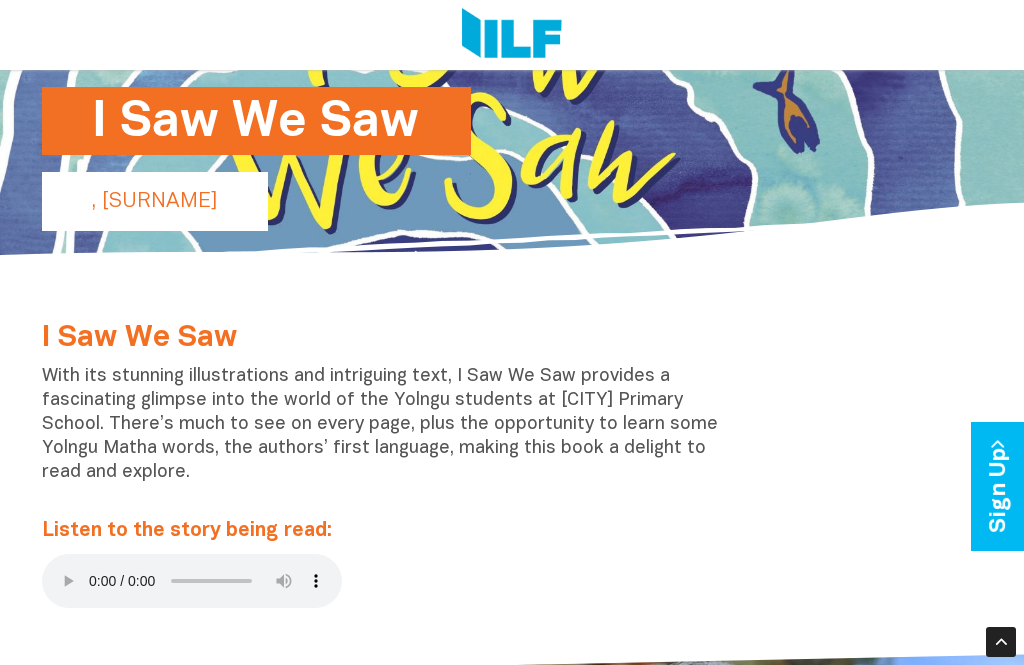 click at bounding box center (192, 581) 